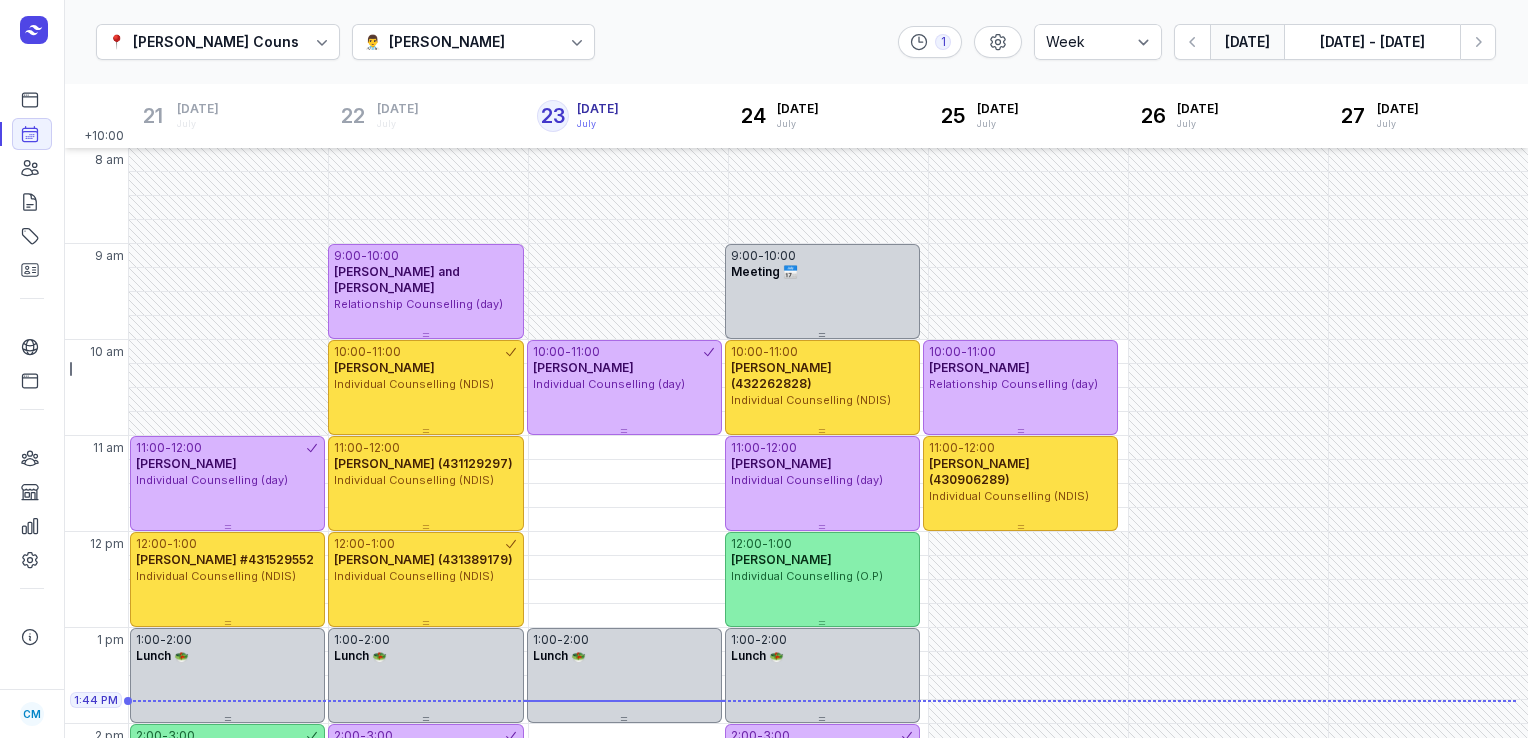 select on "week" 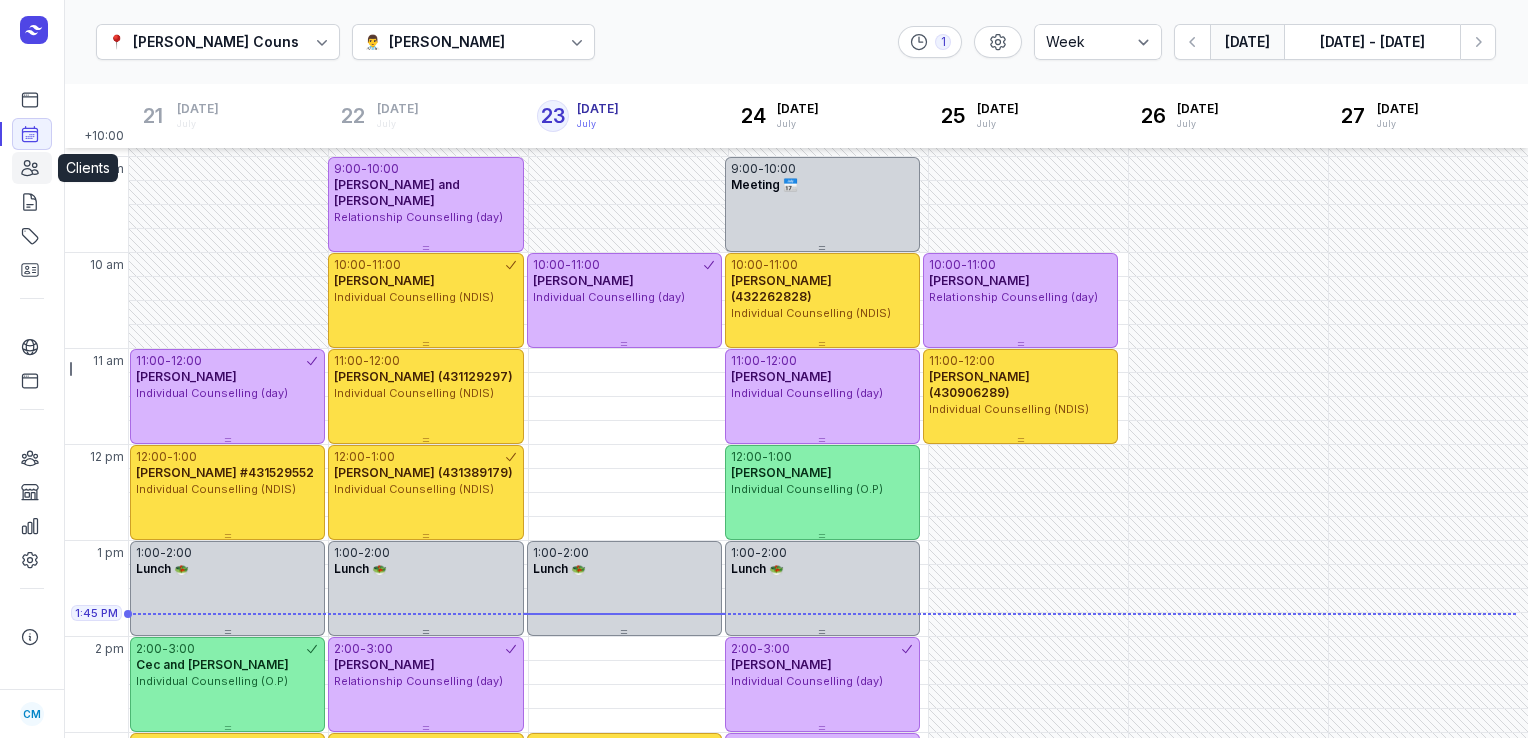 click on "Clients" 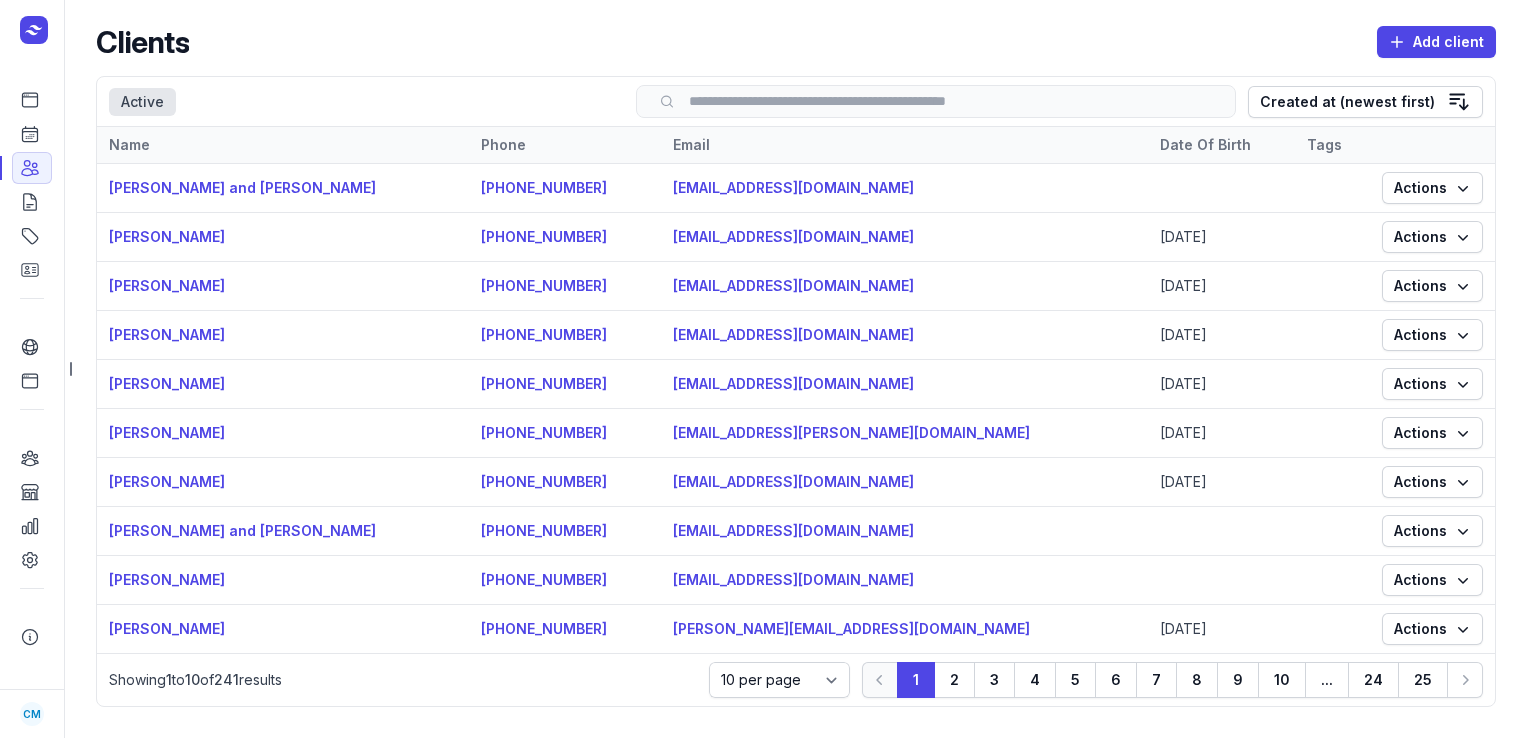 click at bounding box center [936, 101] 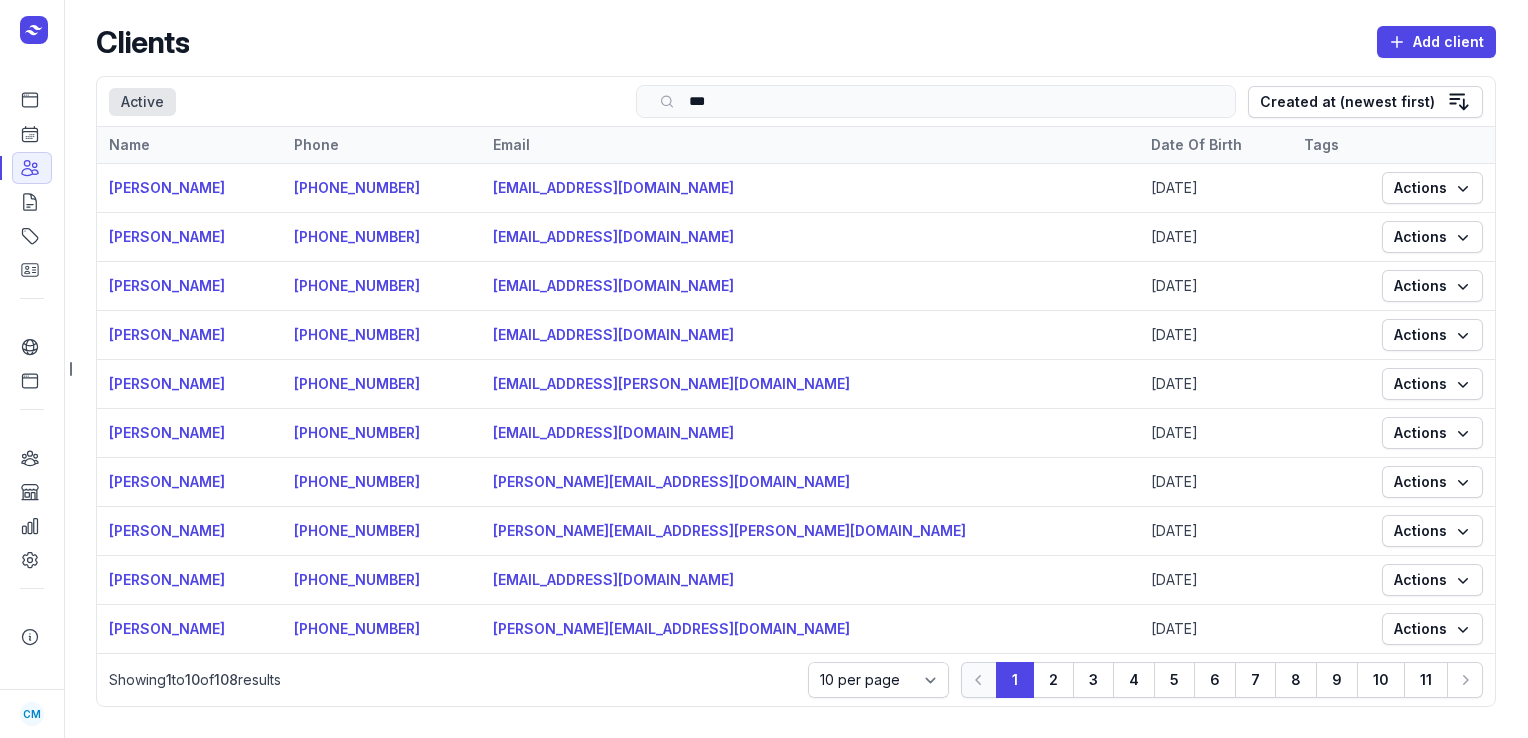 type on "****" 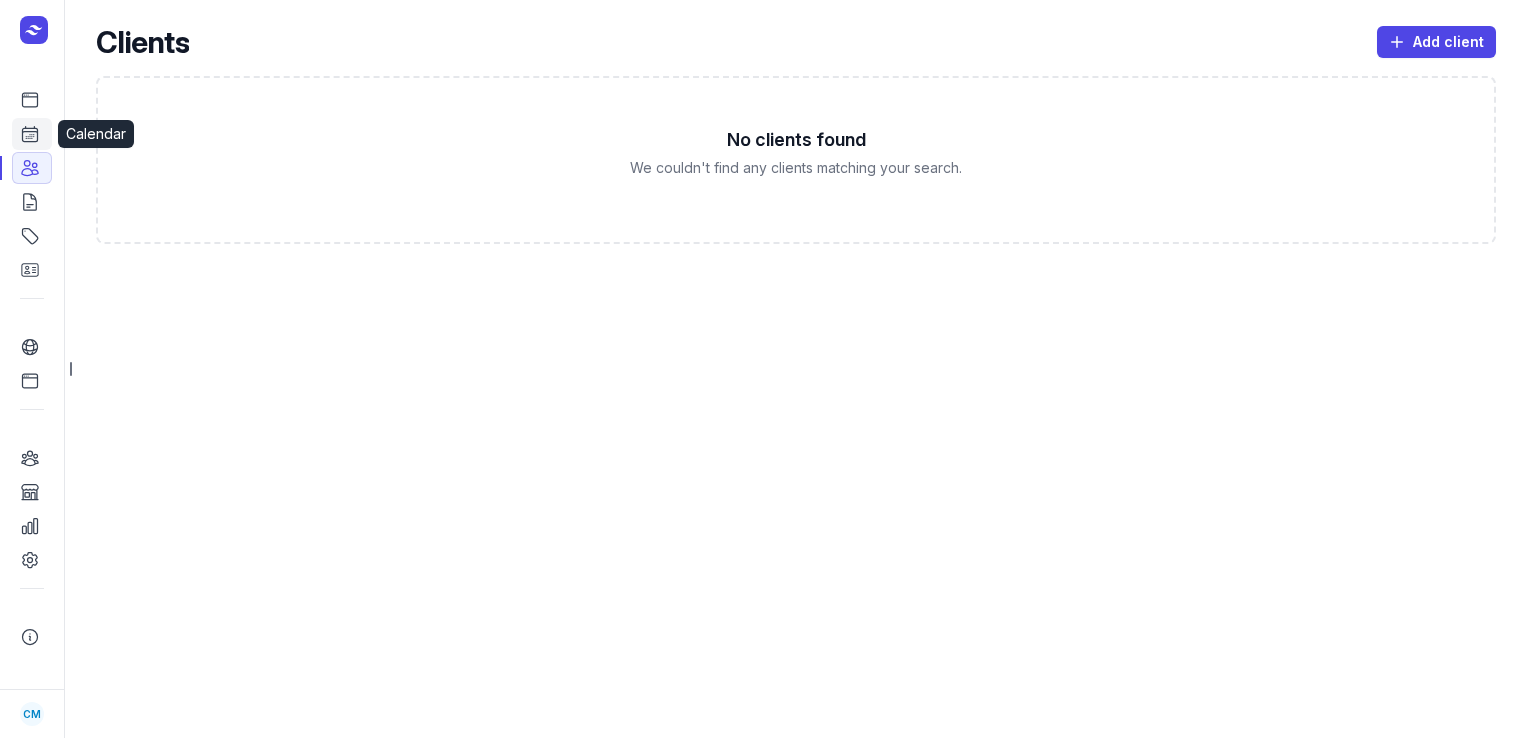 click 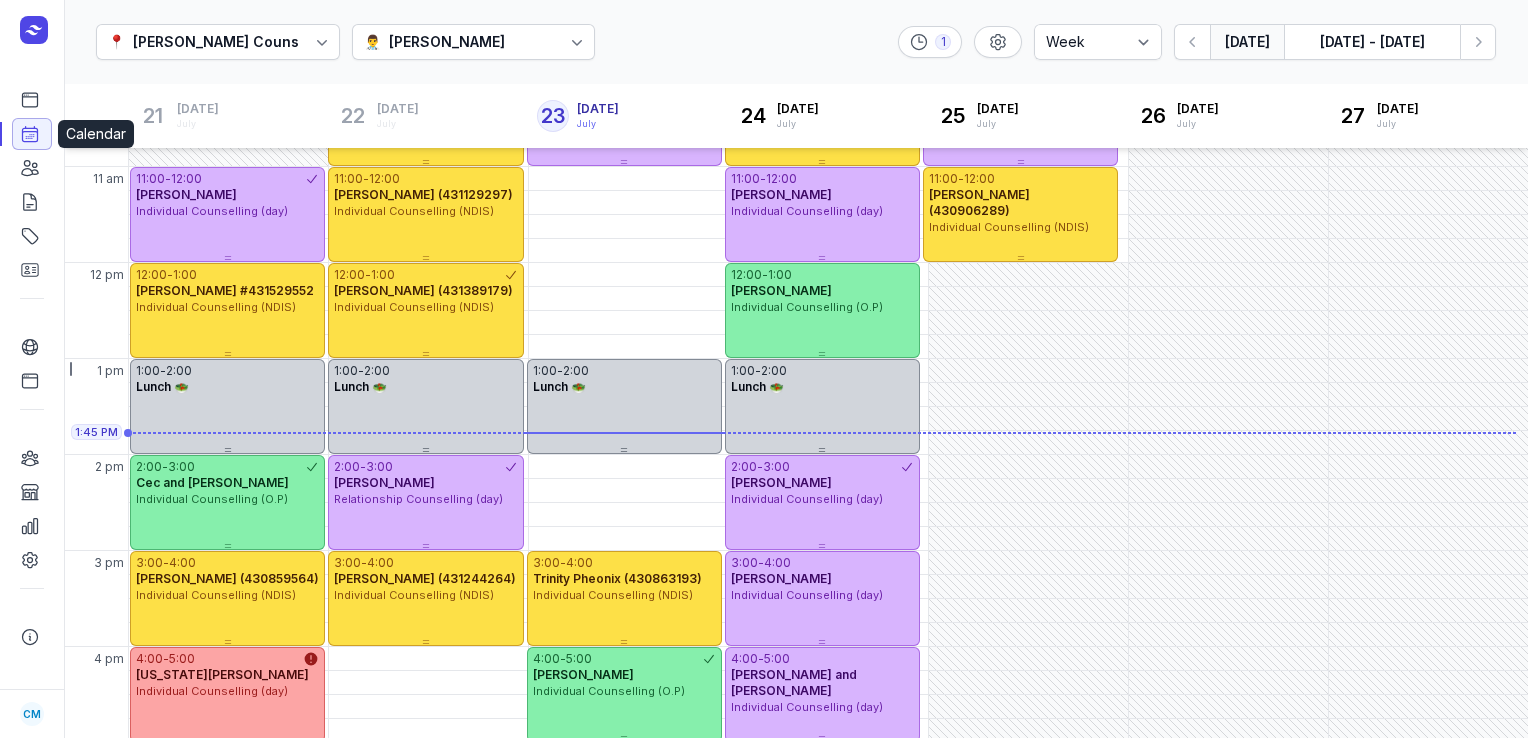 scroll, scrollTop: 302, scrollLeft: 0, axis: vertical 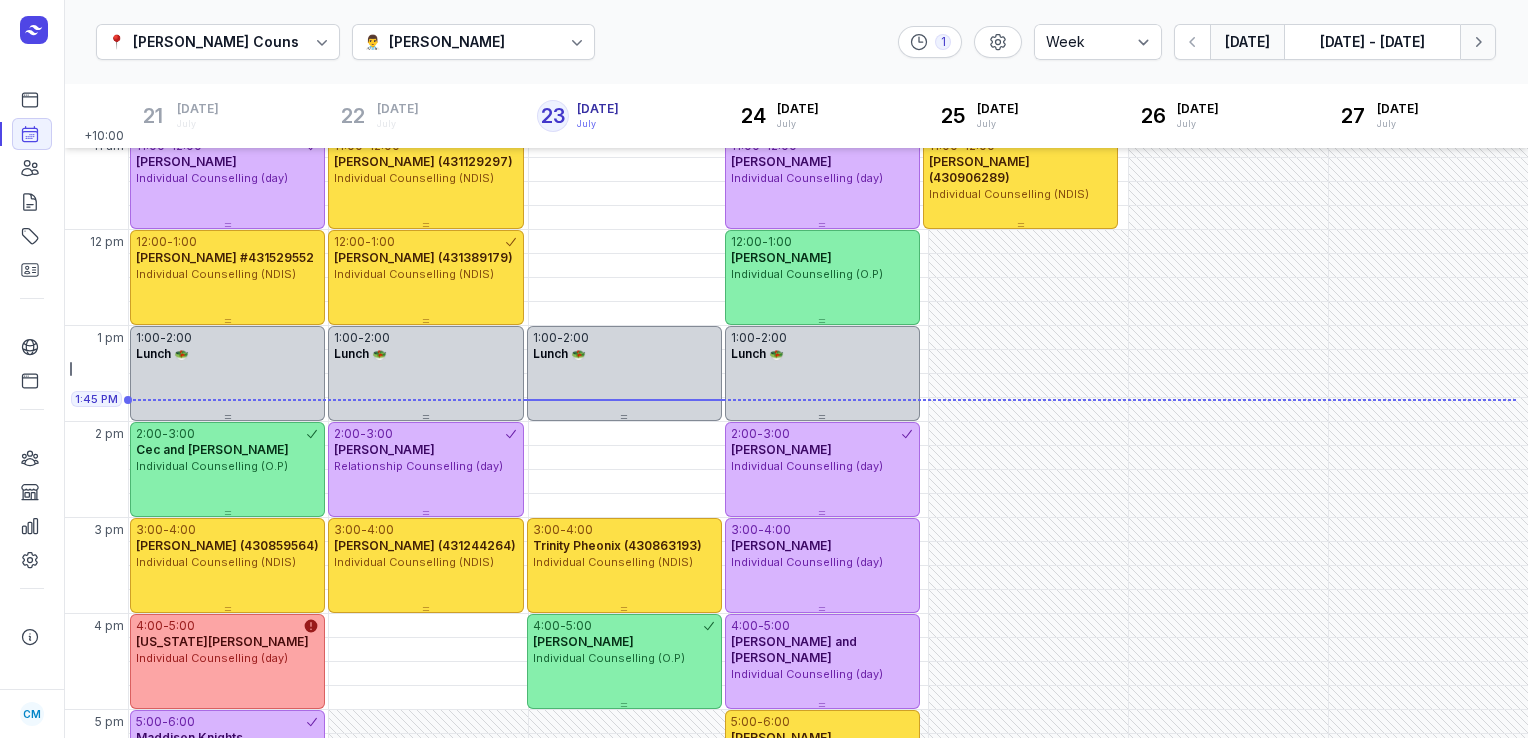 click 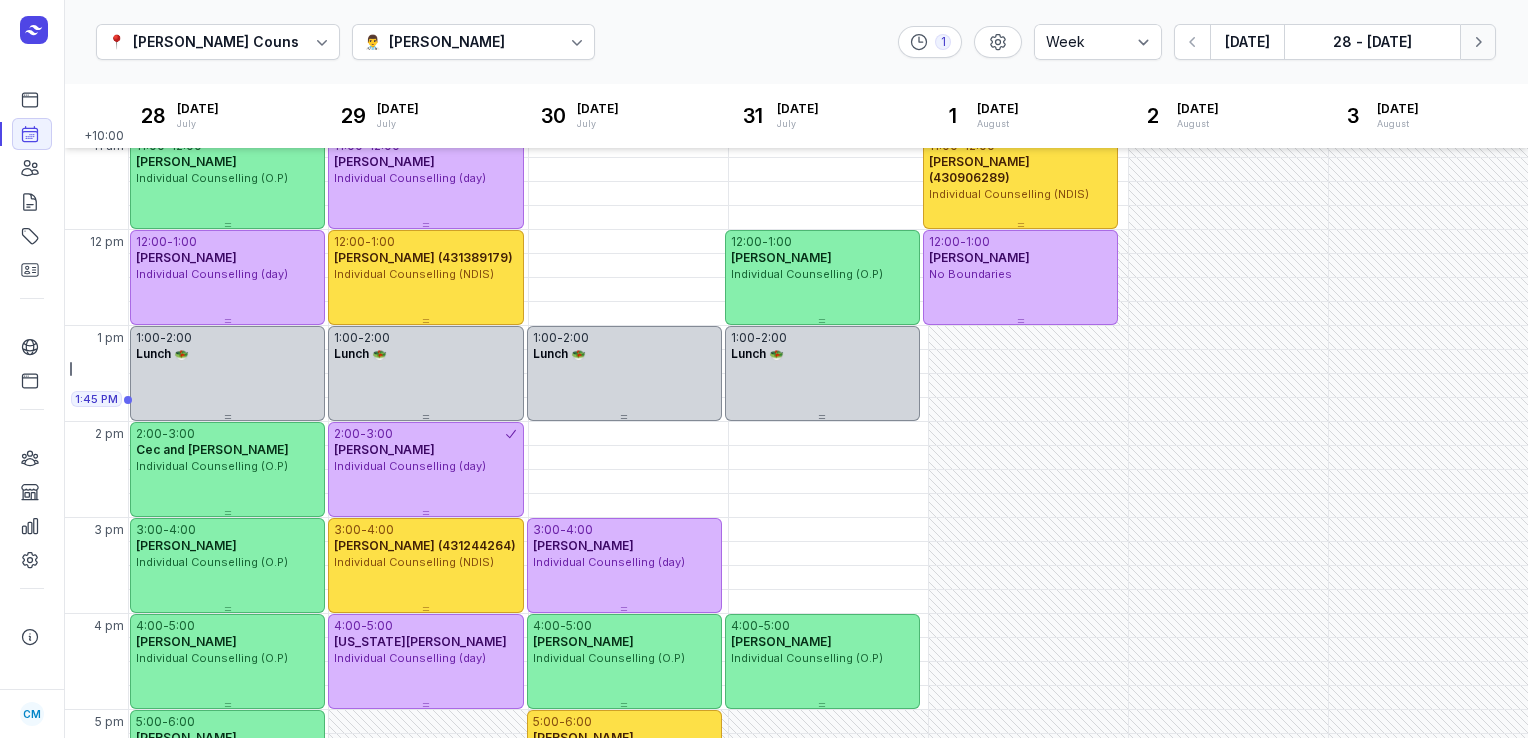 click 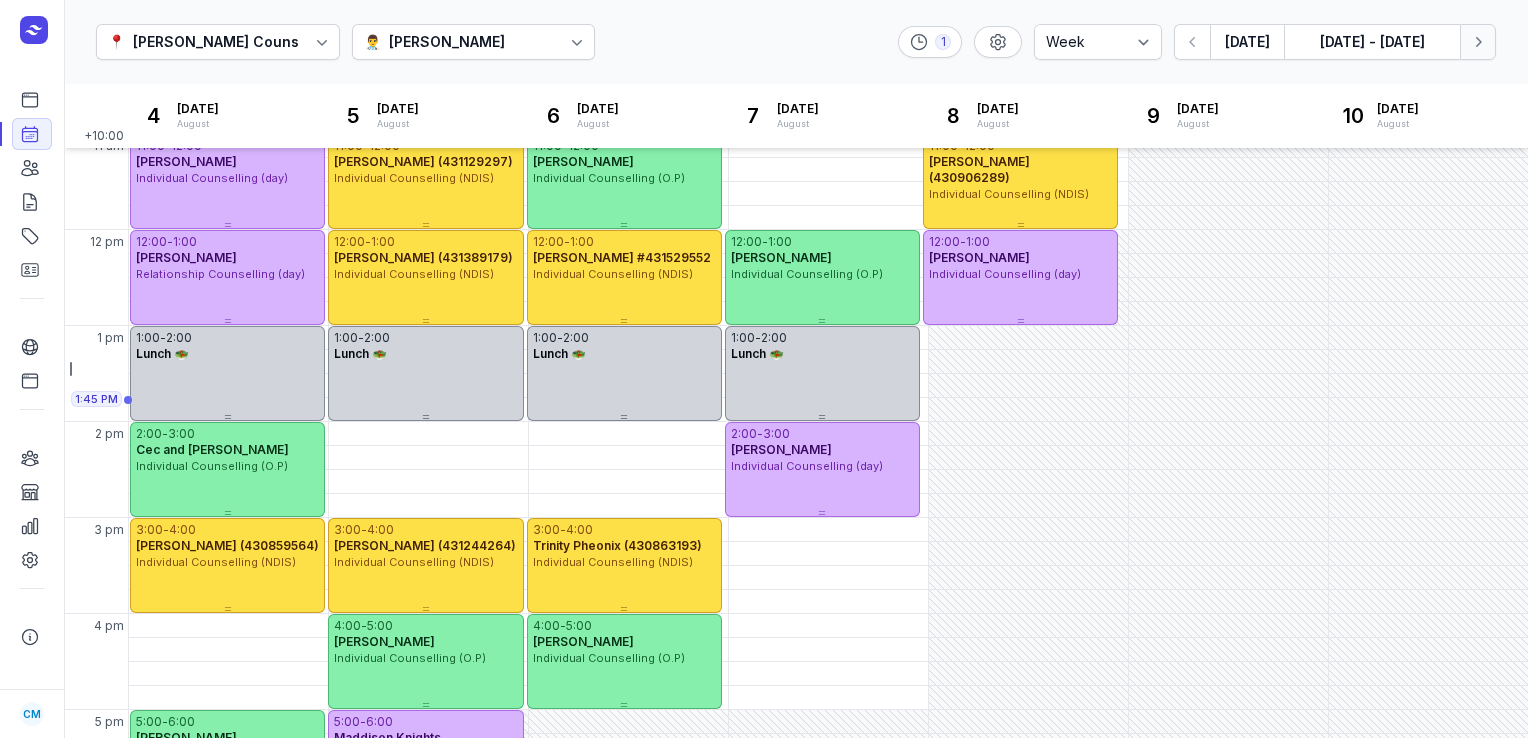 click 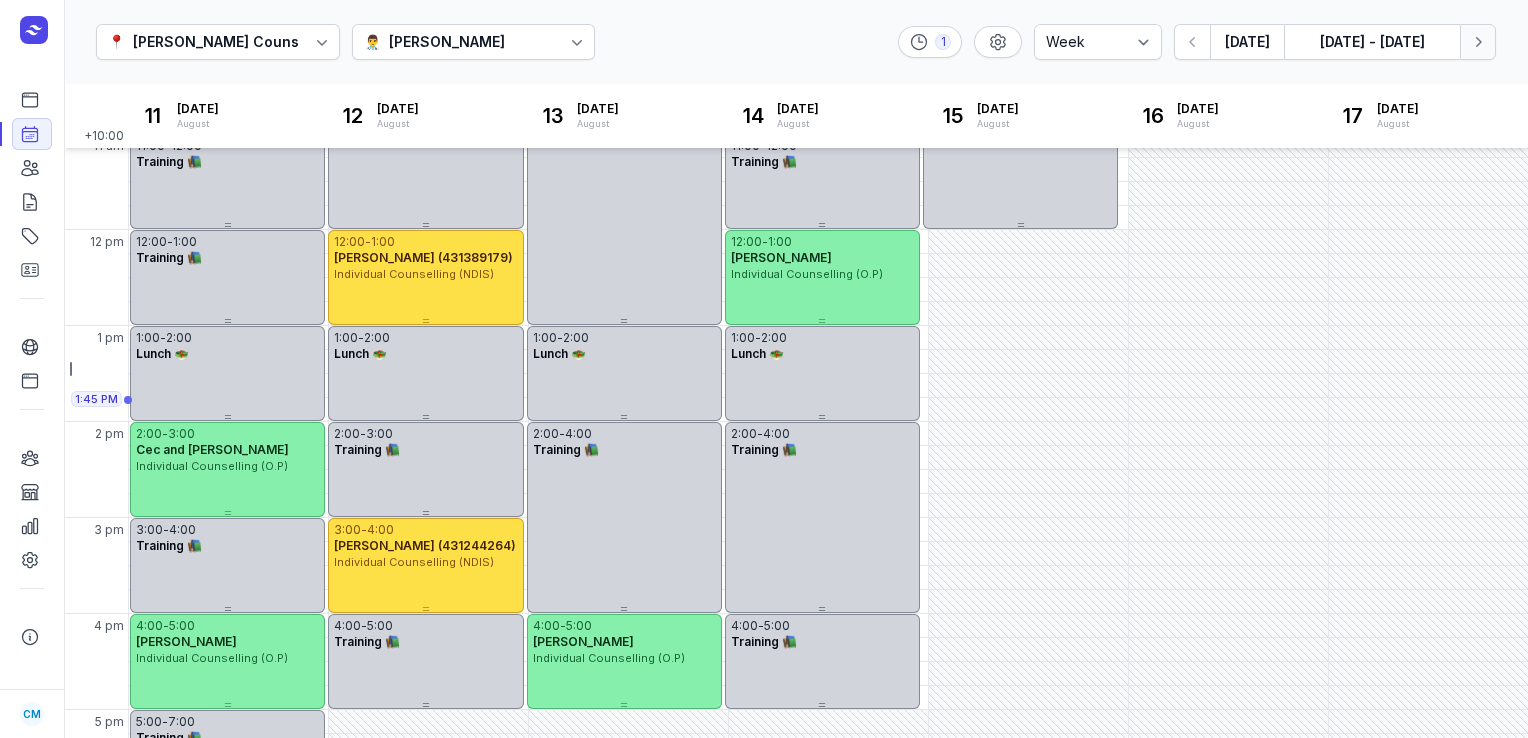 click 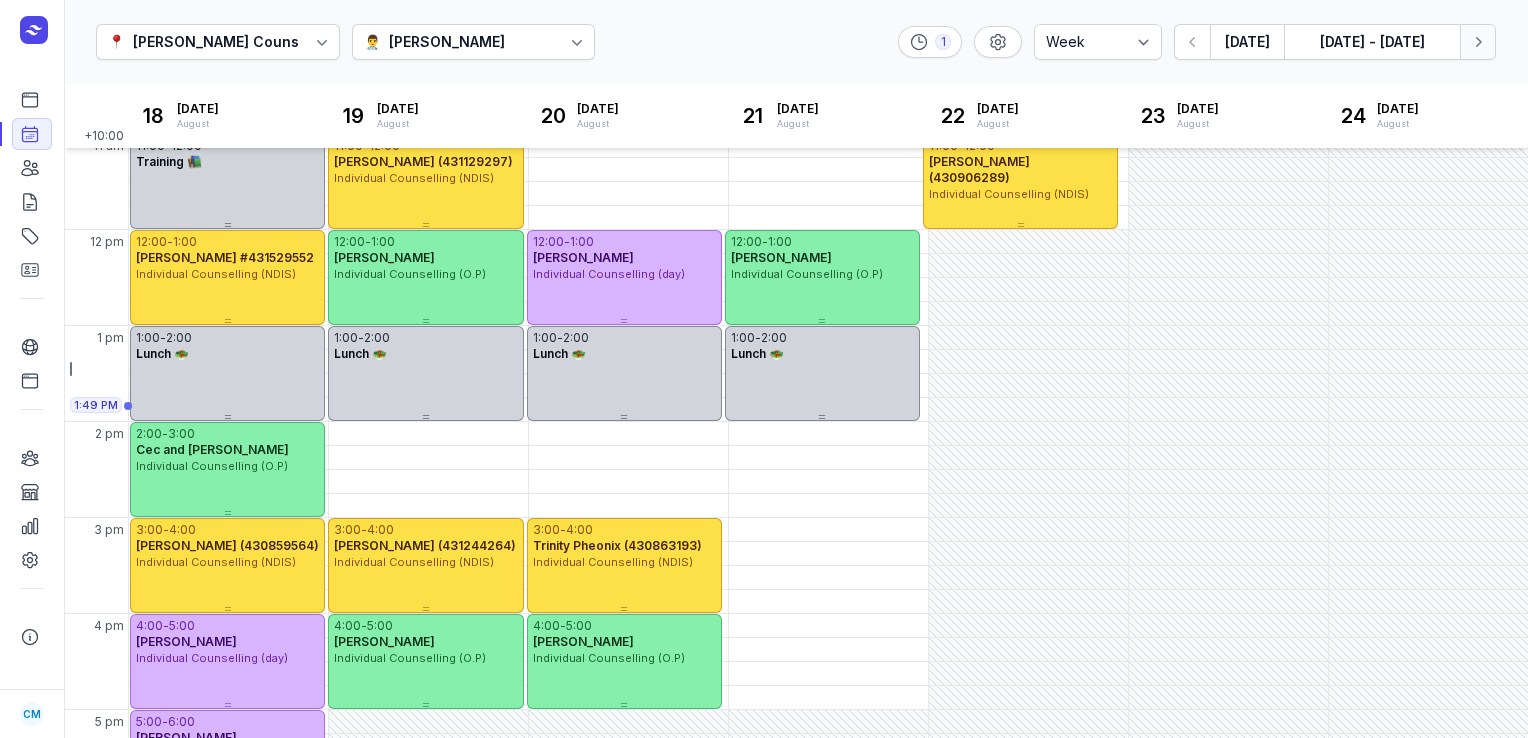 type 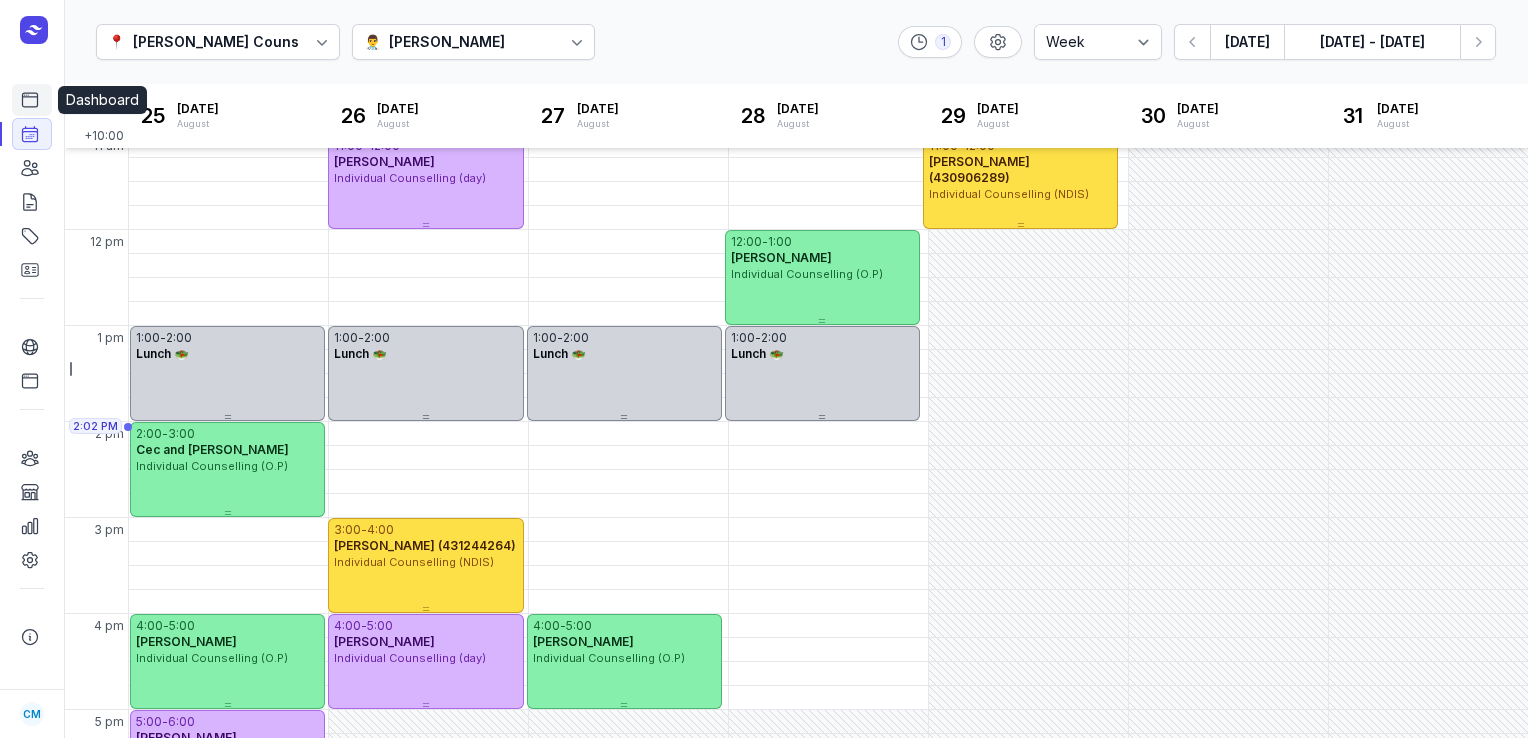 click 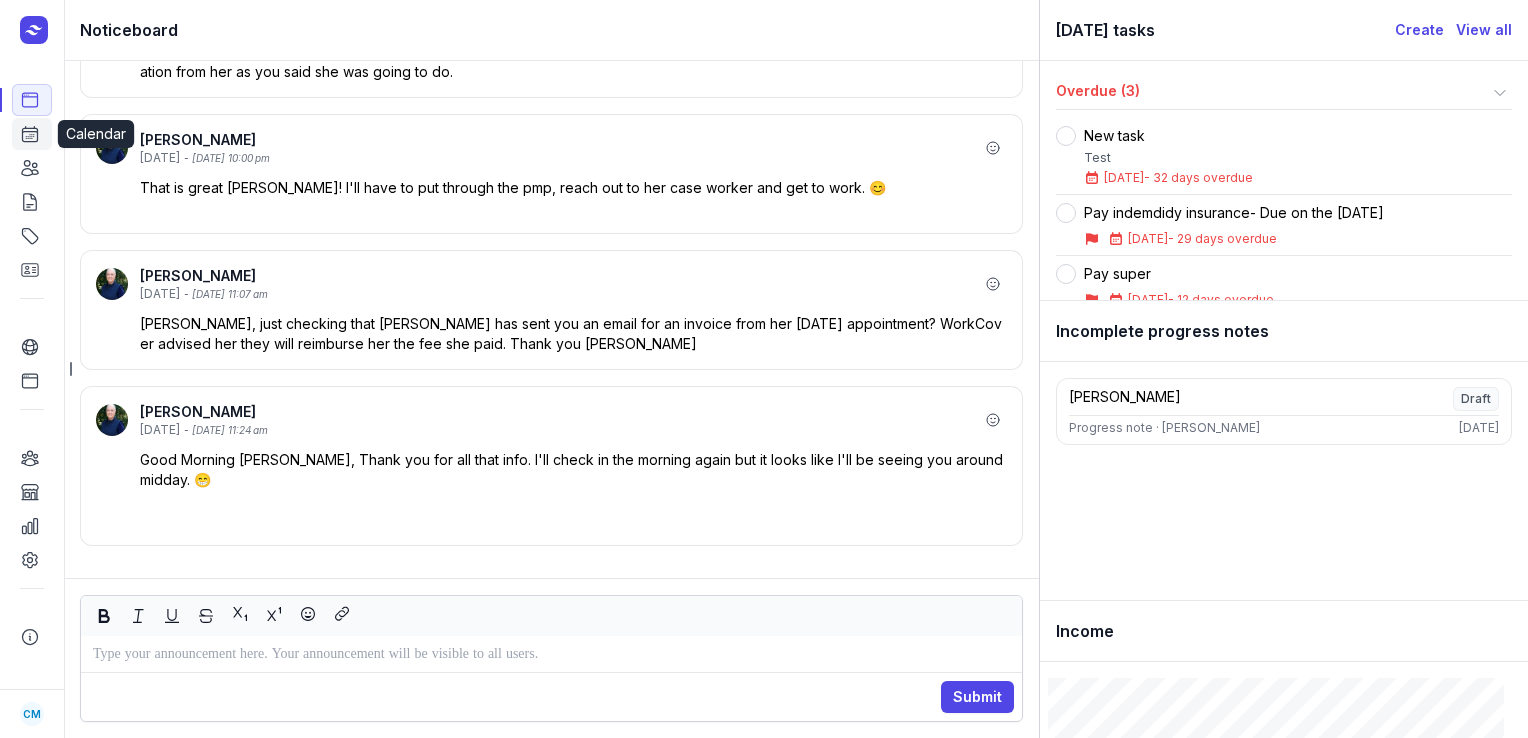 click on "Calendar" 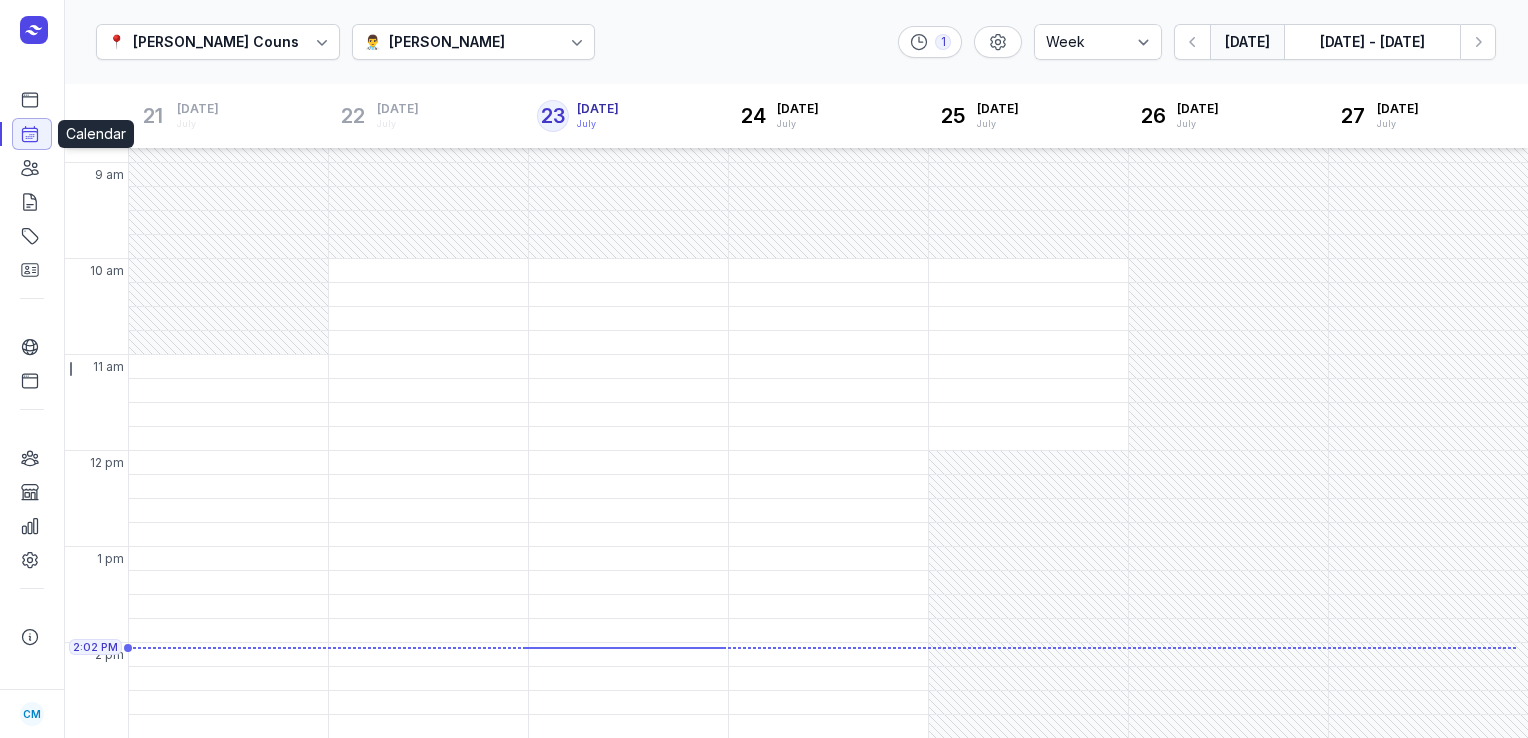 scroll, scrollTop: 330, scrollLeft: 0, axis: vertical 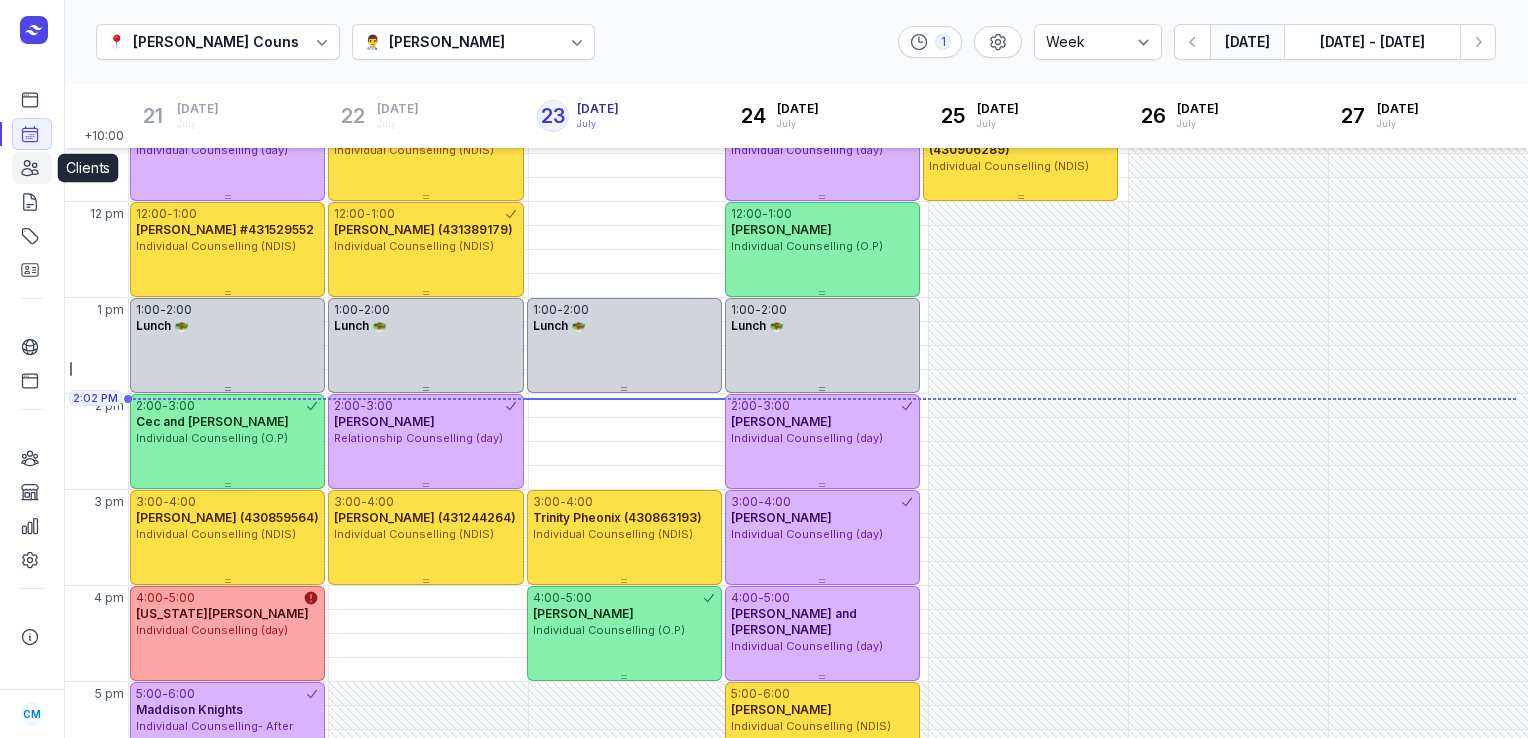 click on "Clients" 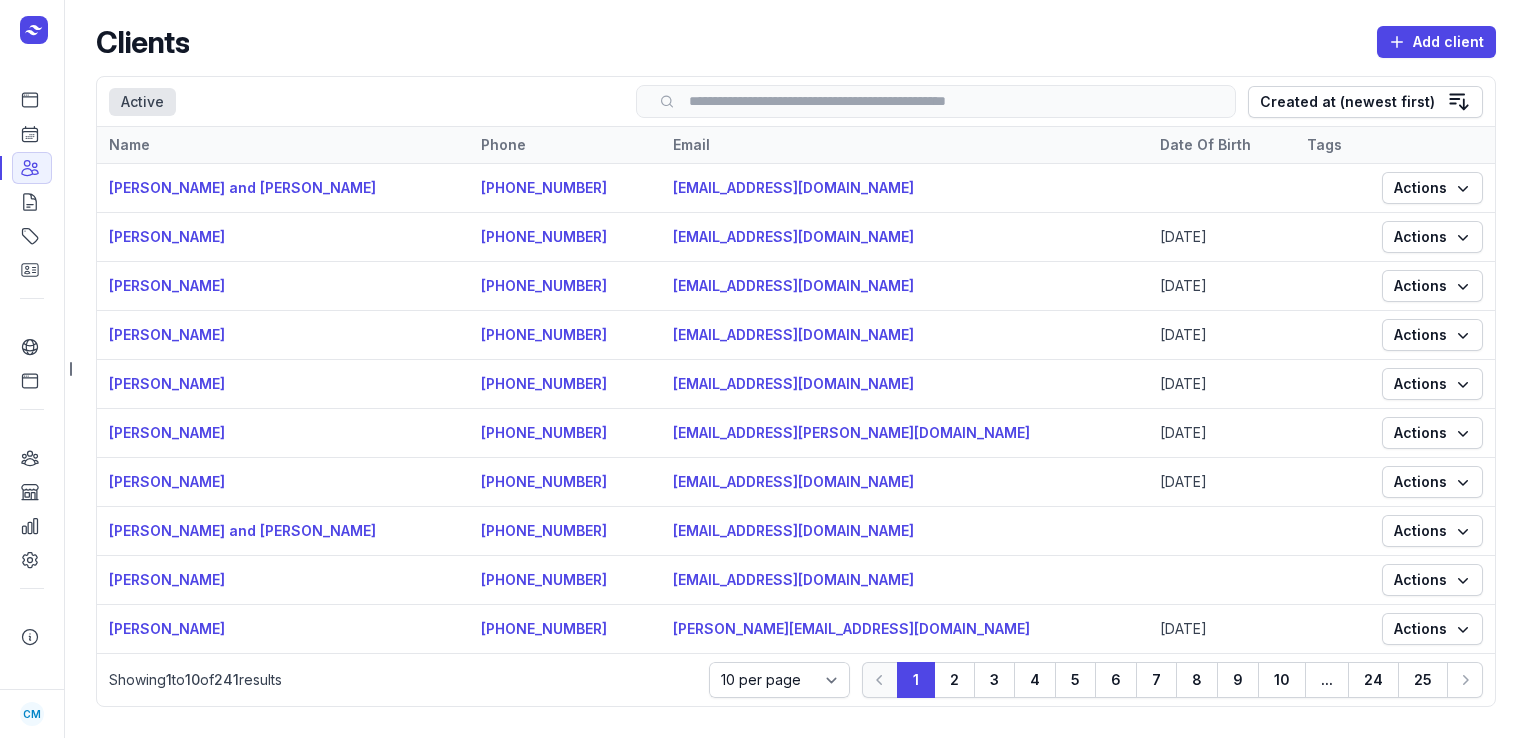 click at bounding box center [936, 101] 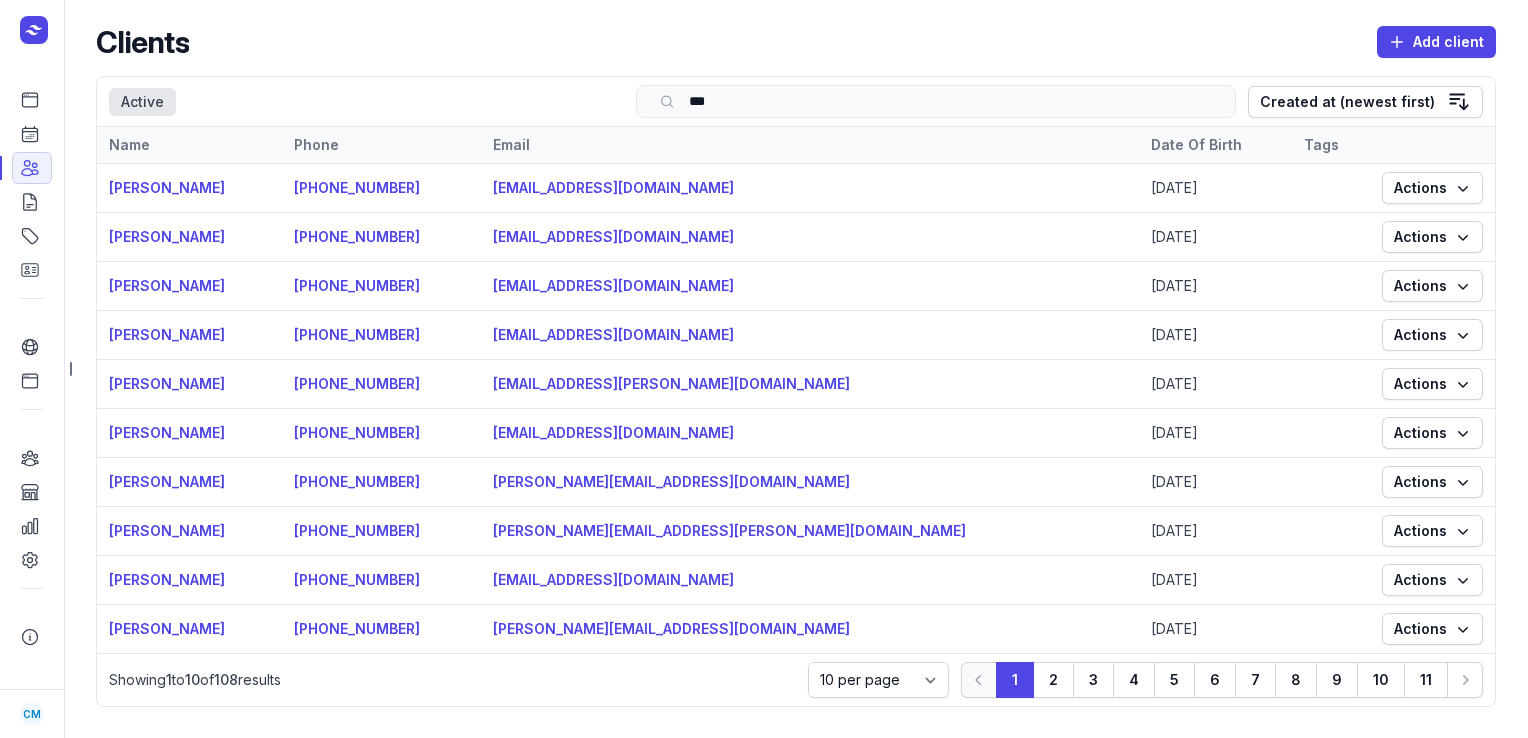 type on "****" 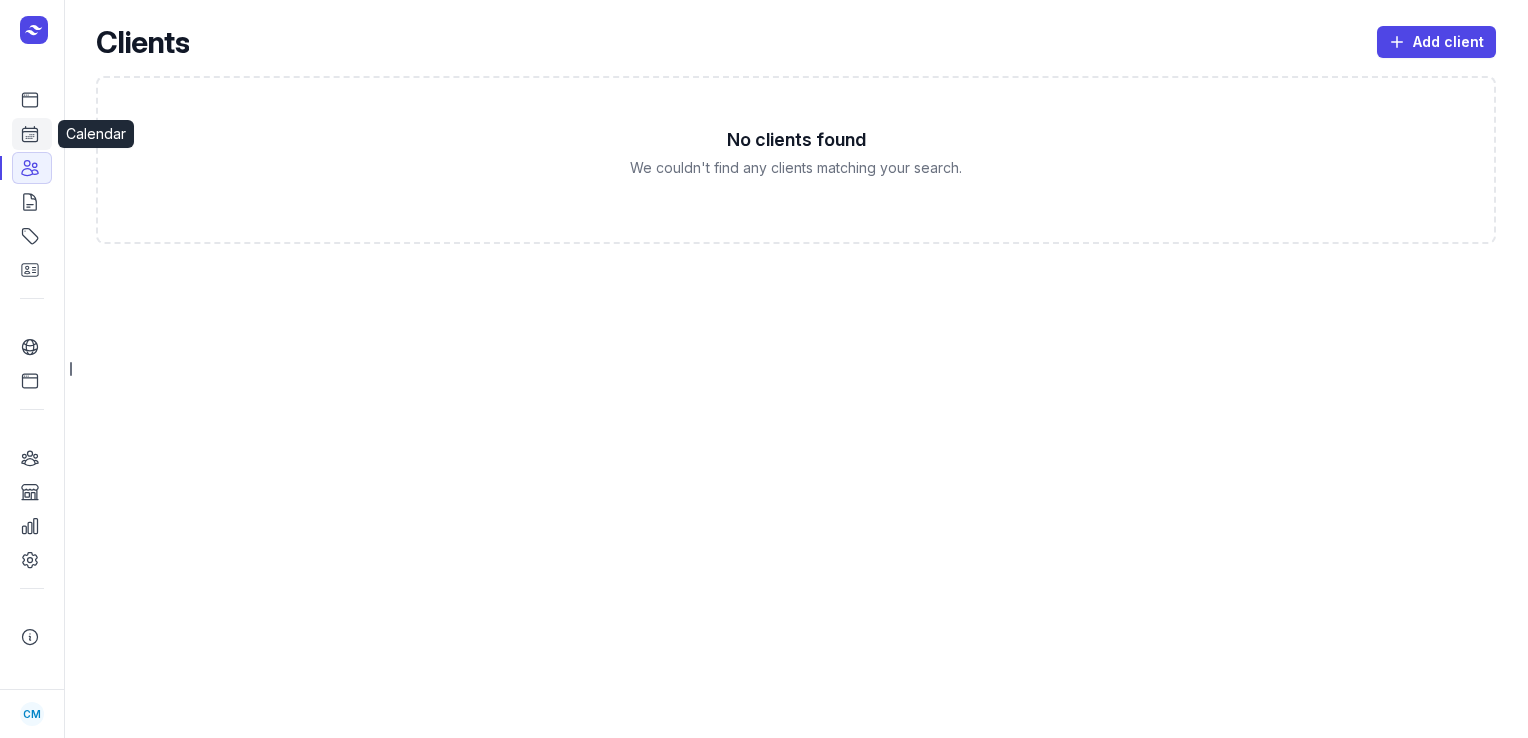 click 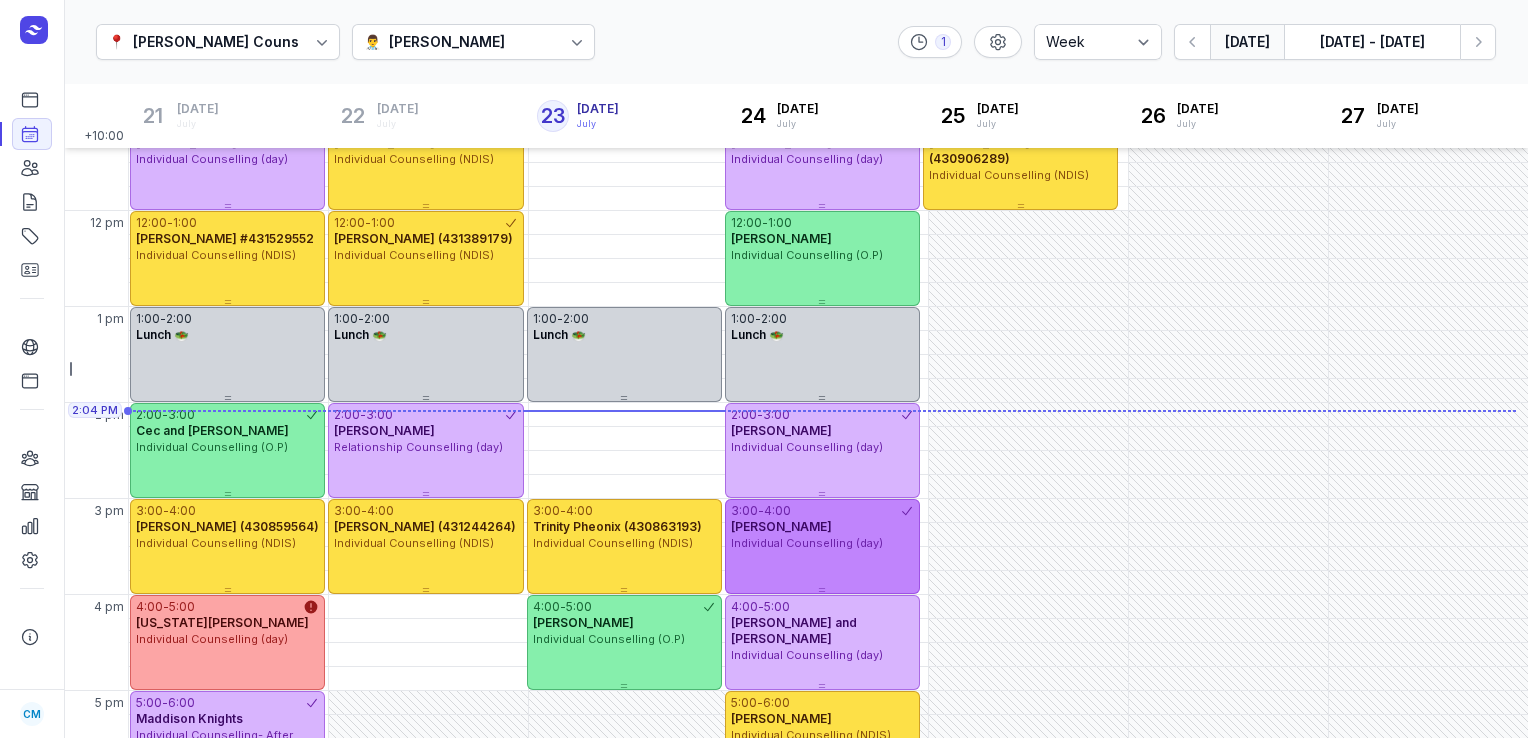scroll, scrollTop: 316, scrollLeft: 0, axis: vertical 